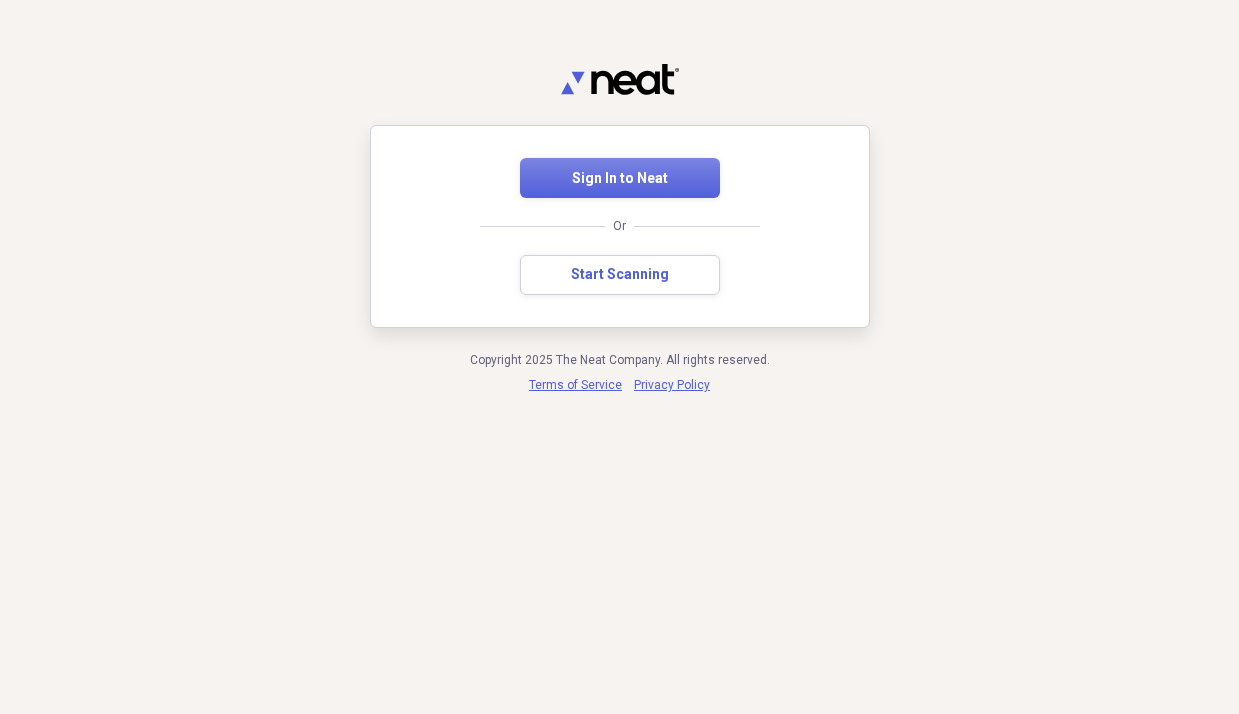 scroll, scrollTop: 0, scrollLeft: 0, axis: both 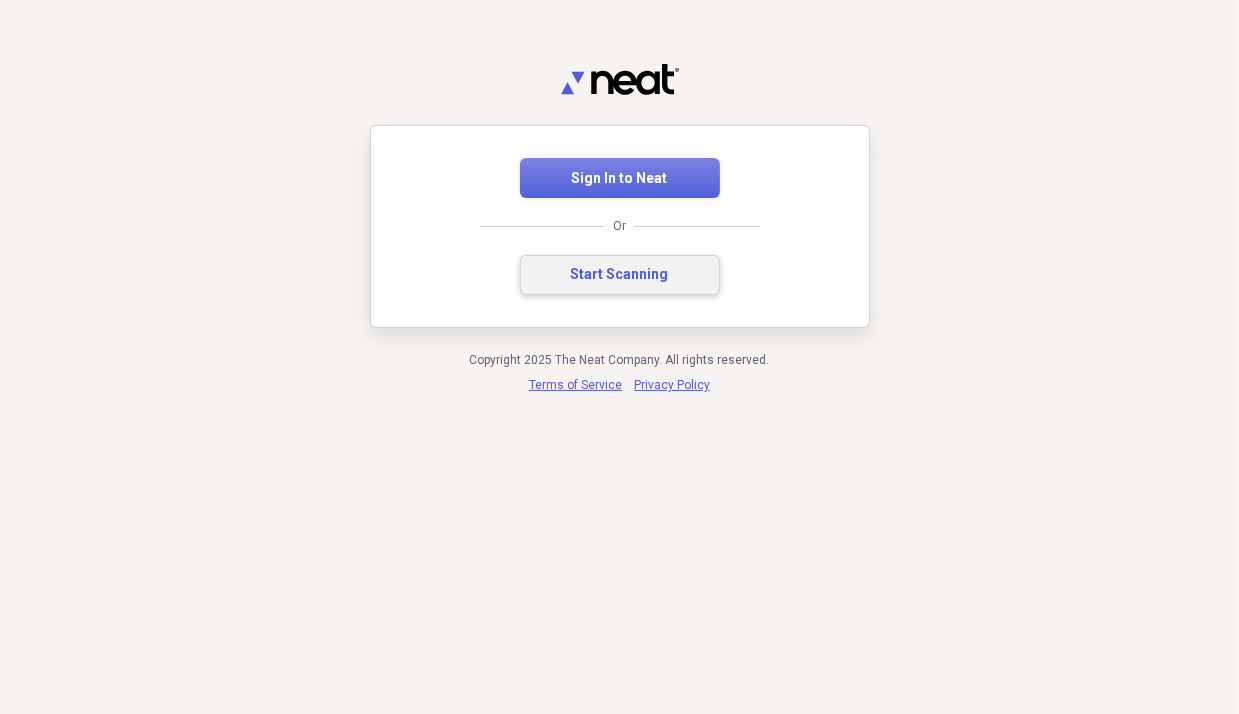 click on "Start Scanning" at bounding box center (620, 275) 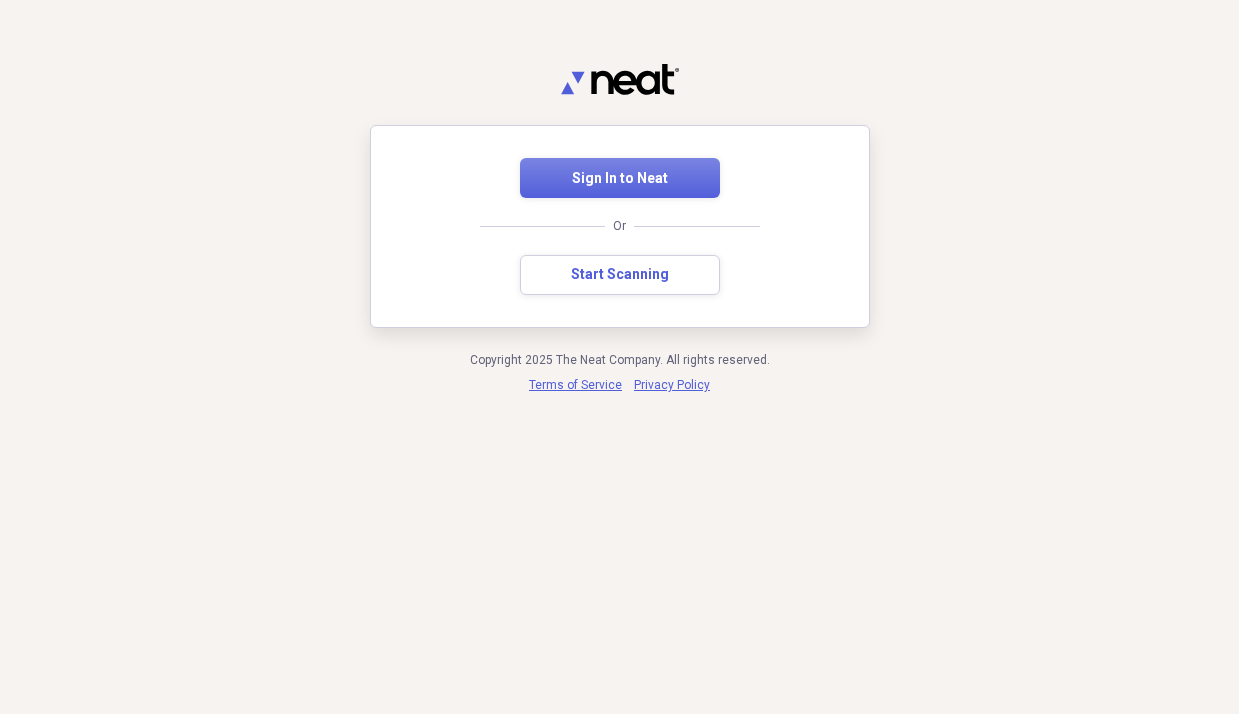 scroll, scrollTop: 0, scrollLeft: 0, axis: both 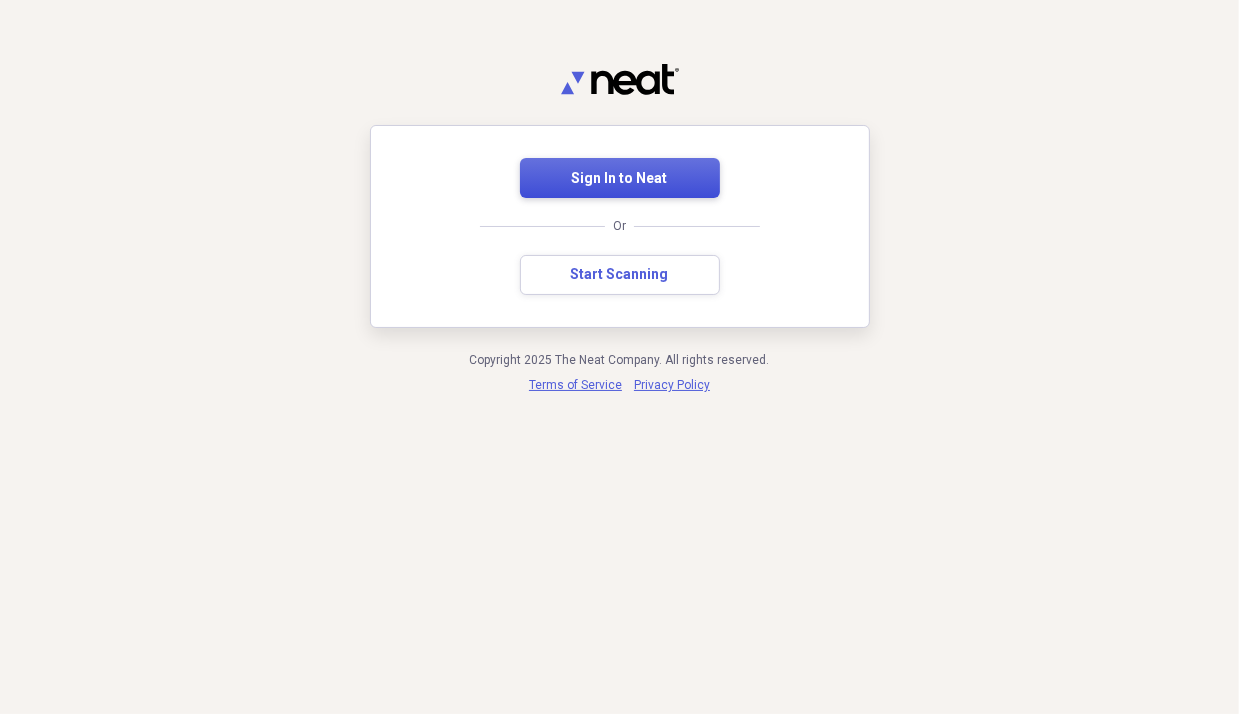 click on "Sign In to Neat" at bounding box center [620, 178] 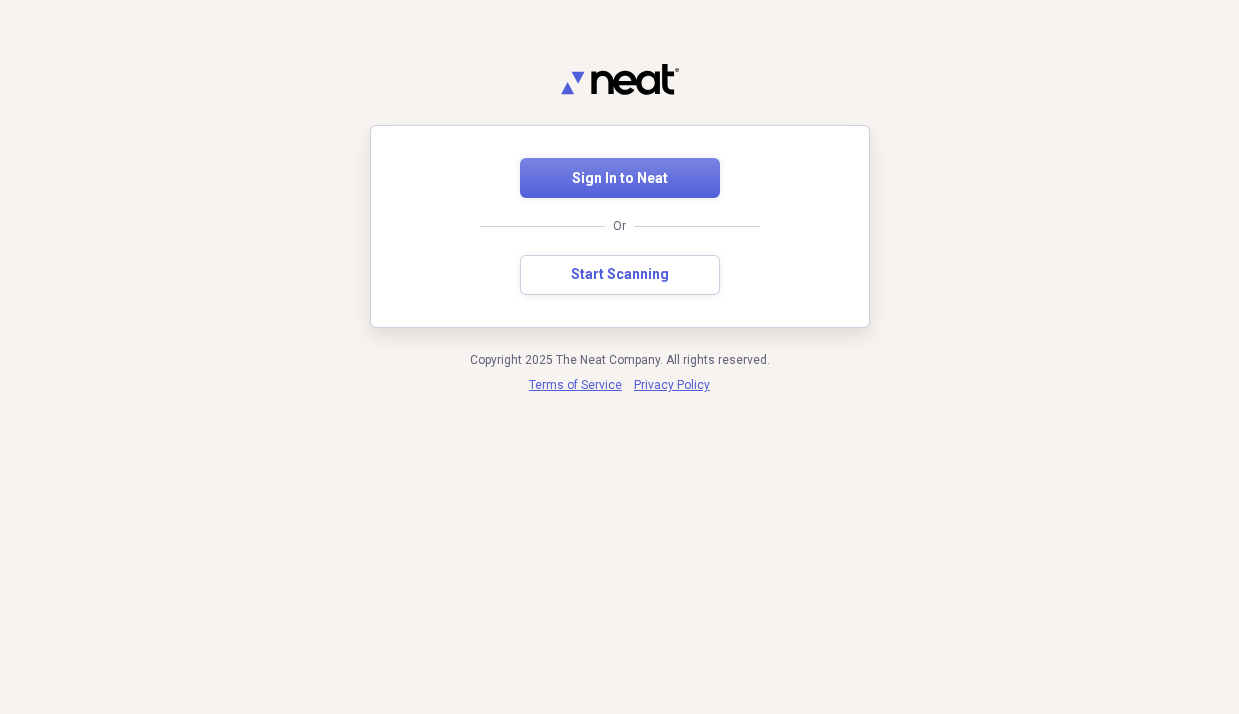 scroll, scrollTop: 0, scrollLeft: 0, axis: both 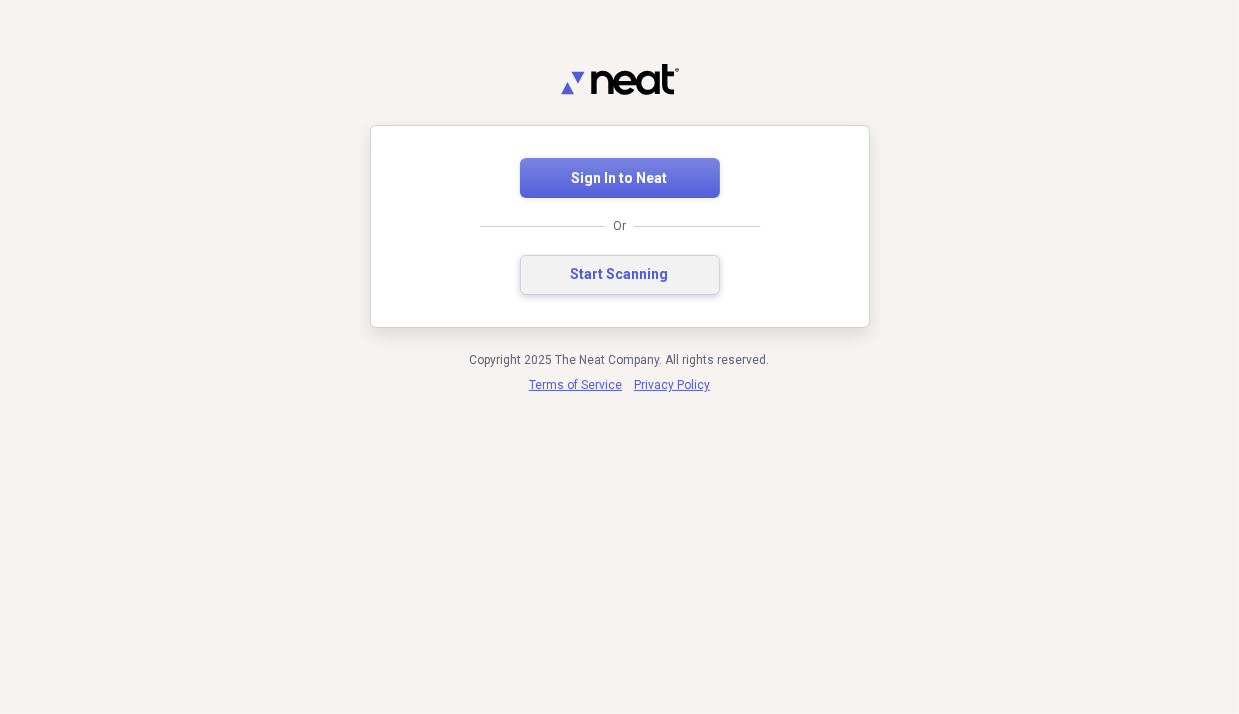 click on "Start Scanning" at bounding box center (620, 275) 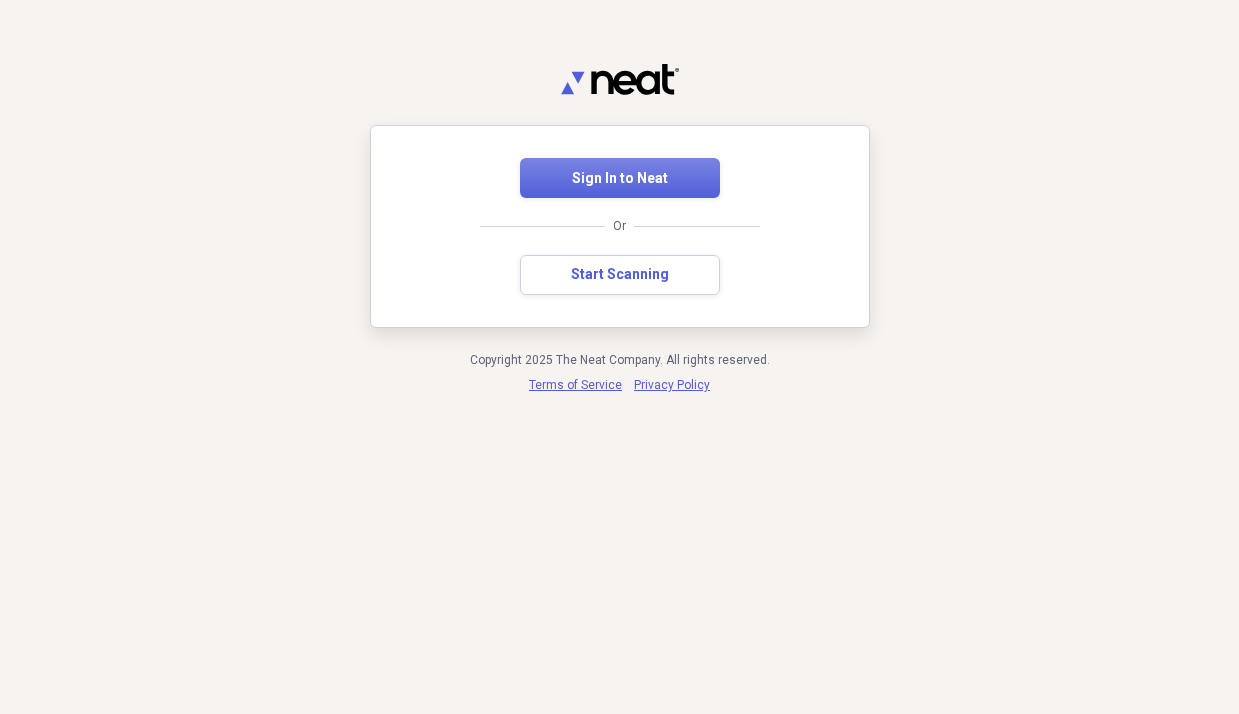 scroll, scrollTop: 0, scrollLeft: 0, axis: both 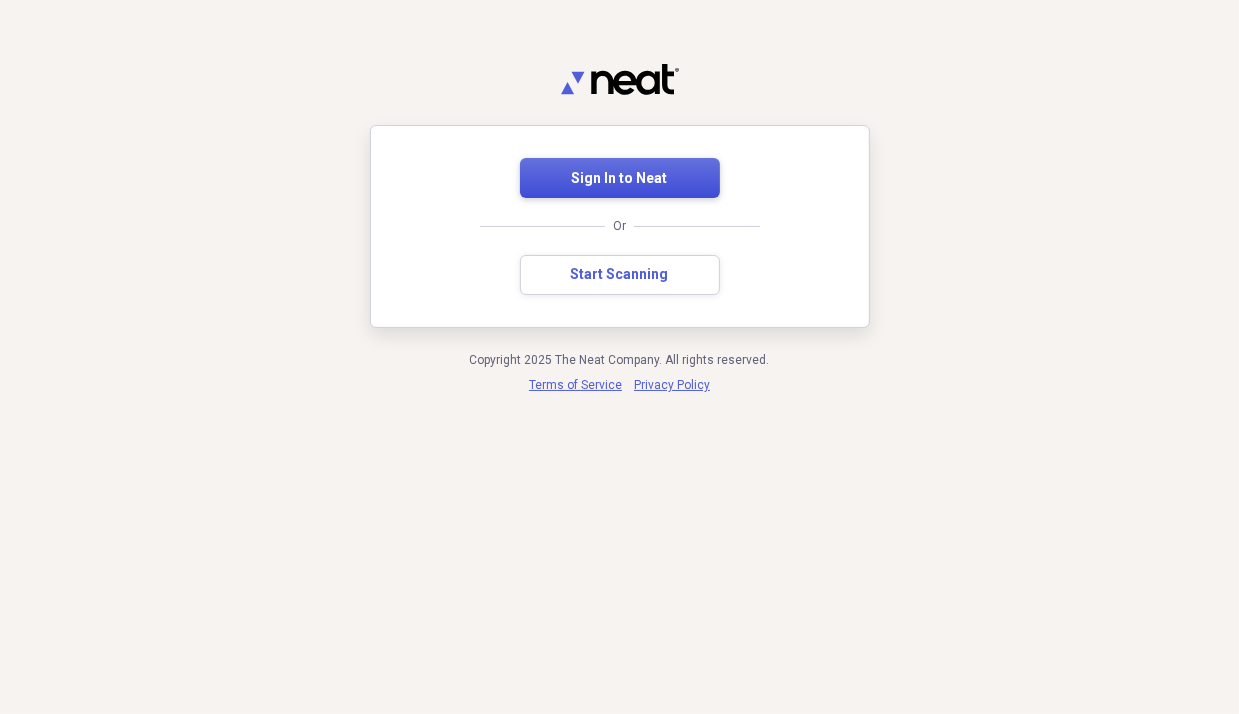 click on "Sign In to Neat" at bounding box center [620, 179] 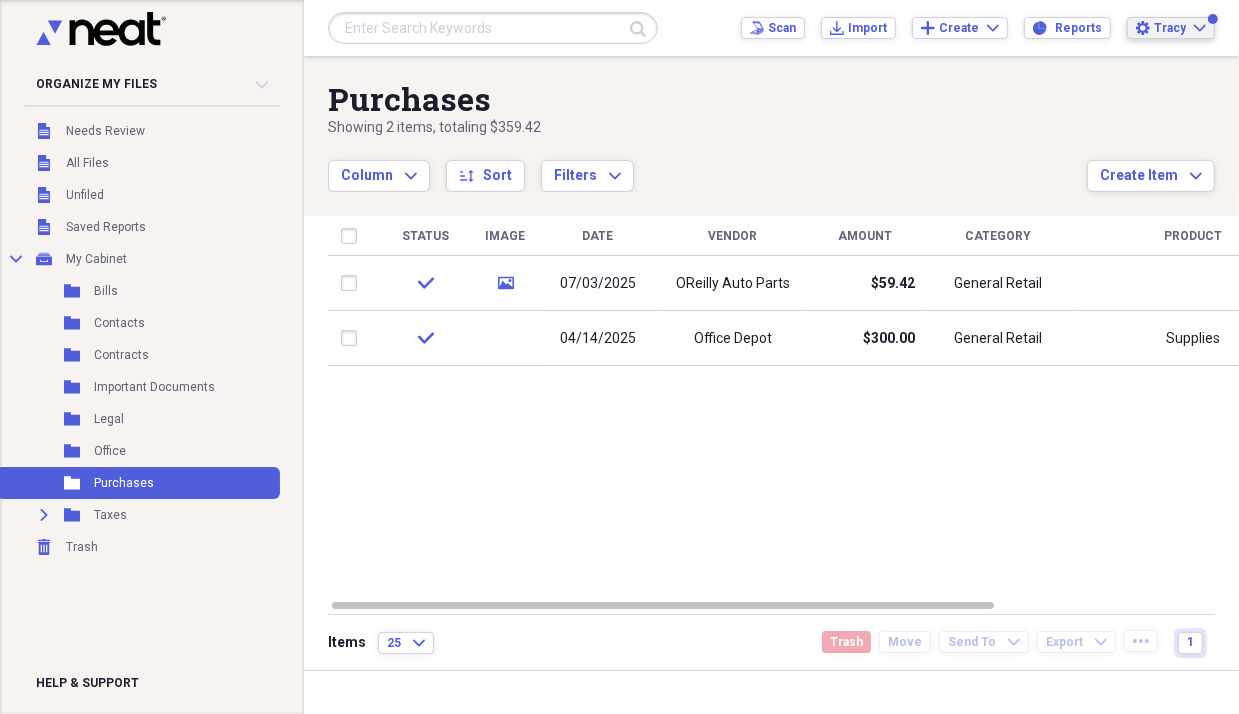 click on "Settings Tracy Expand" at bounding box center [1171, 28] 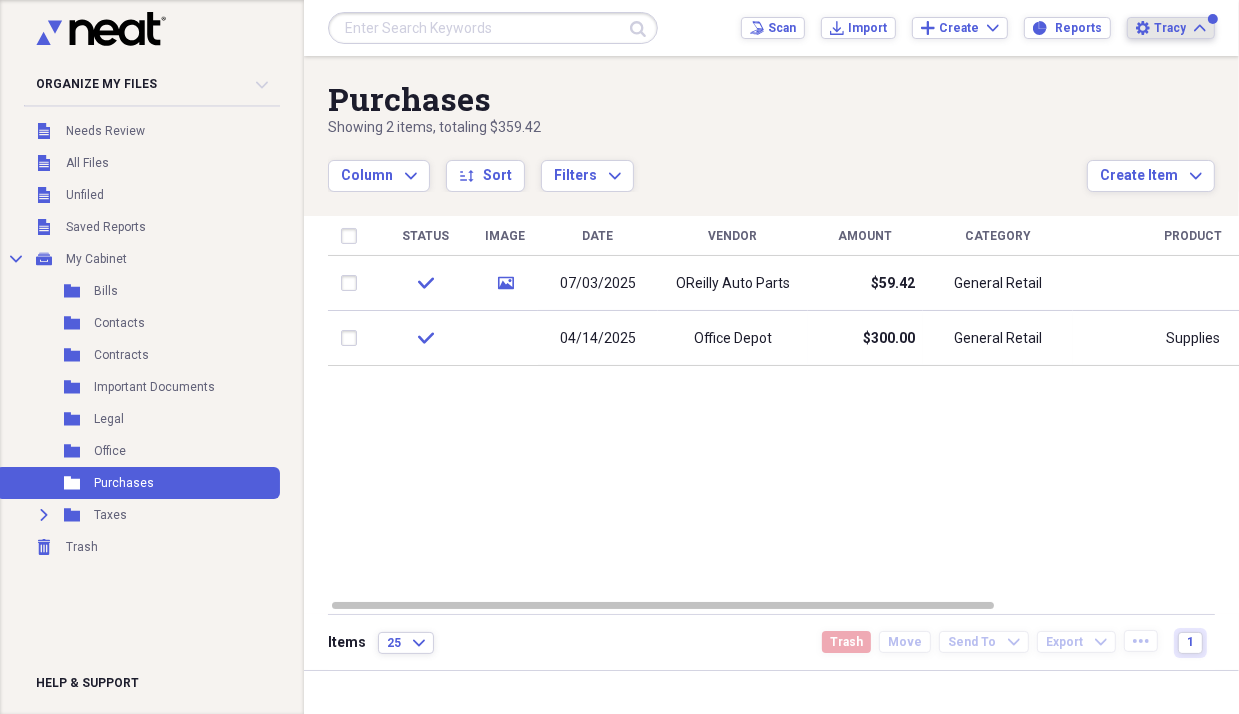 click on "Settings Tracy Expand" at bounding box center [1171, 28] 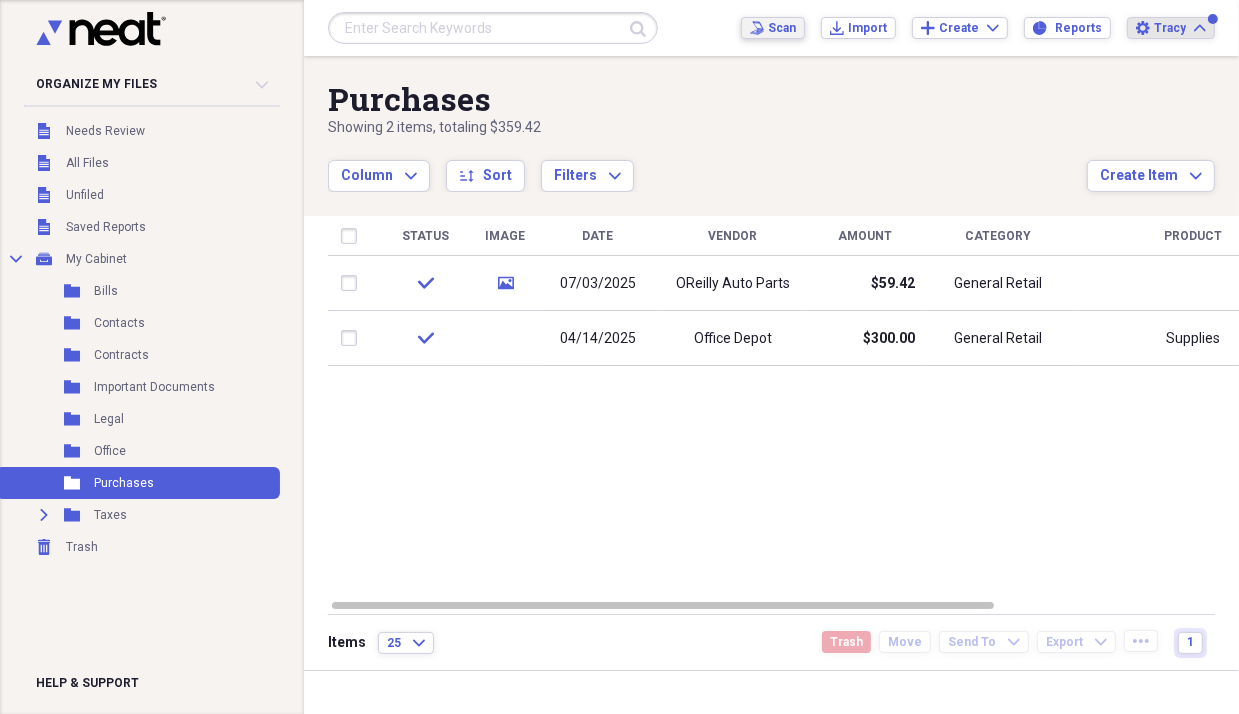 click on "Scan" at bounding box center (782, 28) 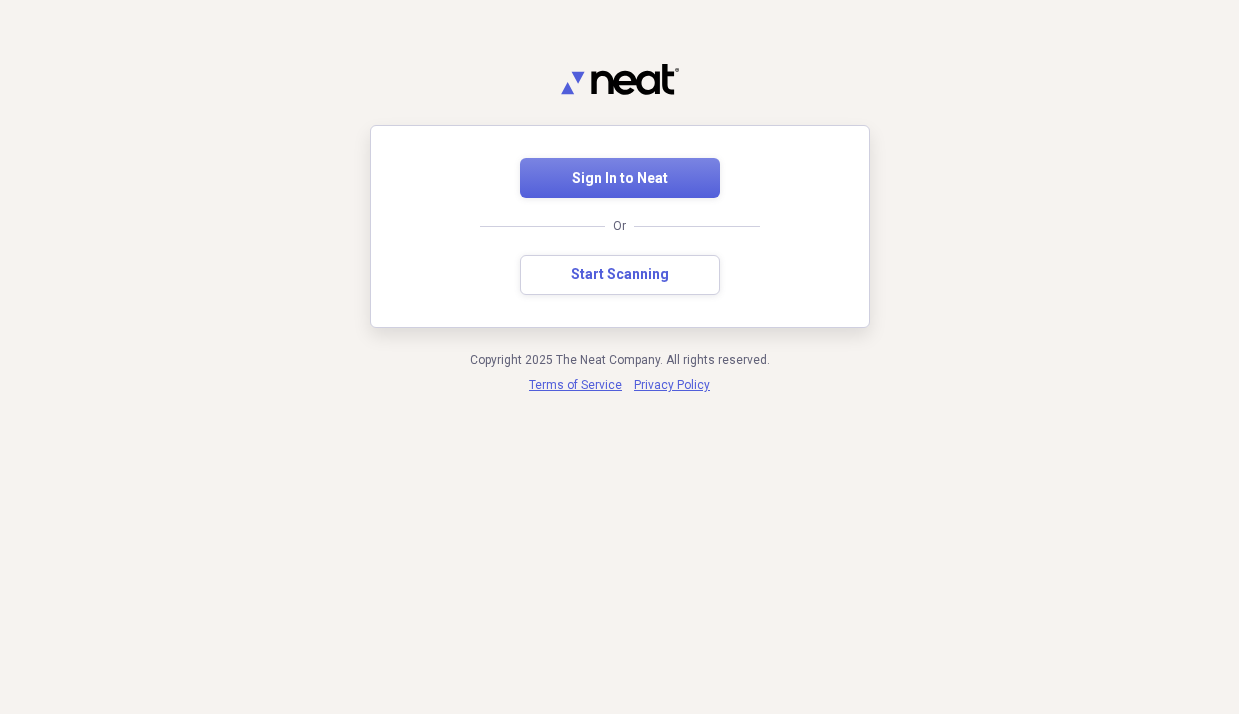 scroll, scrollTop: 0, scrollLeft: 0, axis: both 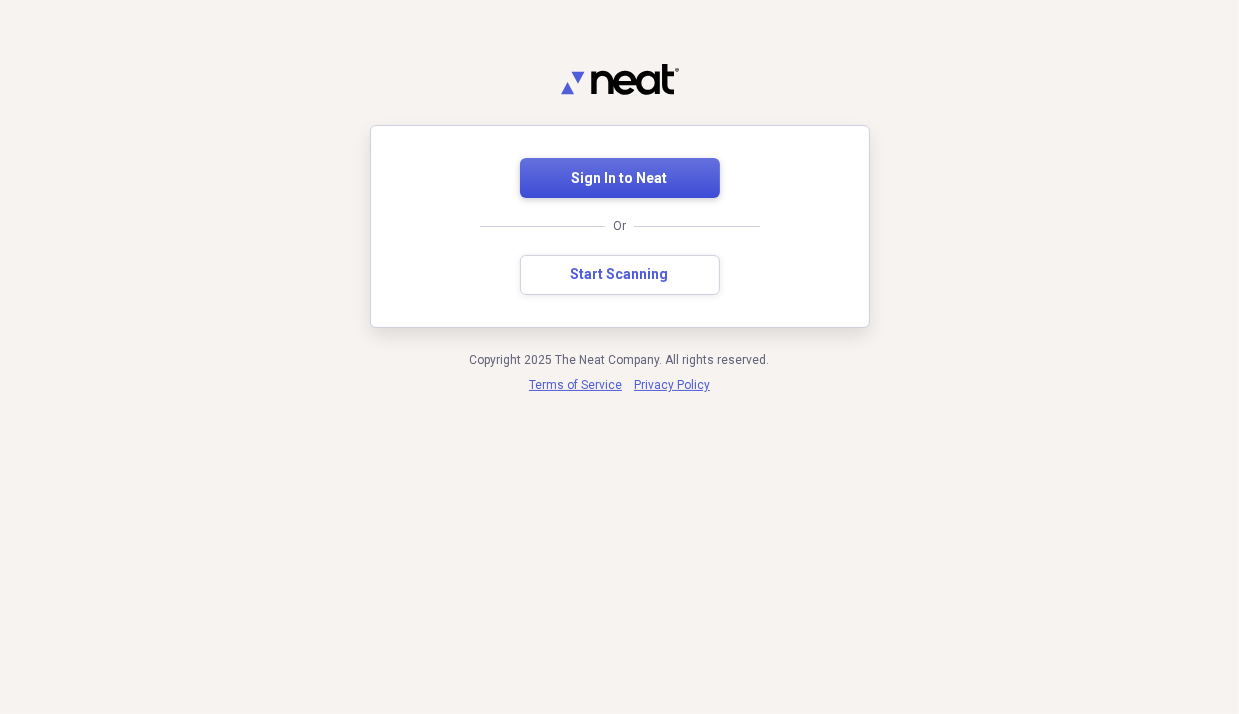 click on "Sign In to Neat" at bounding box center [620, 178] 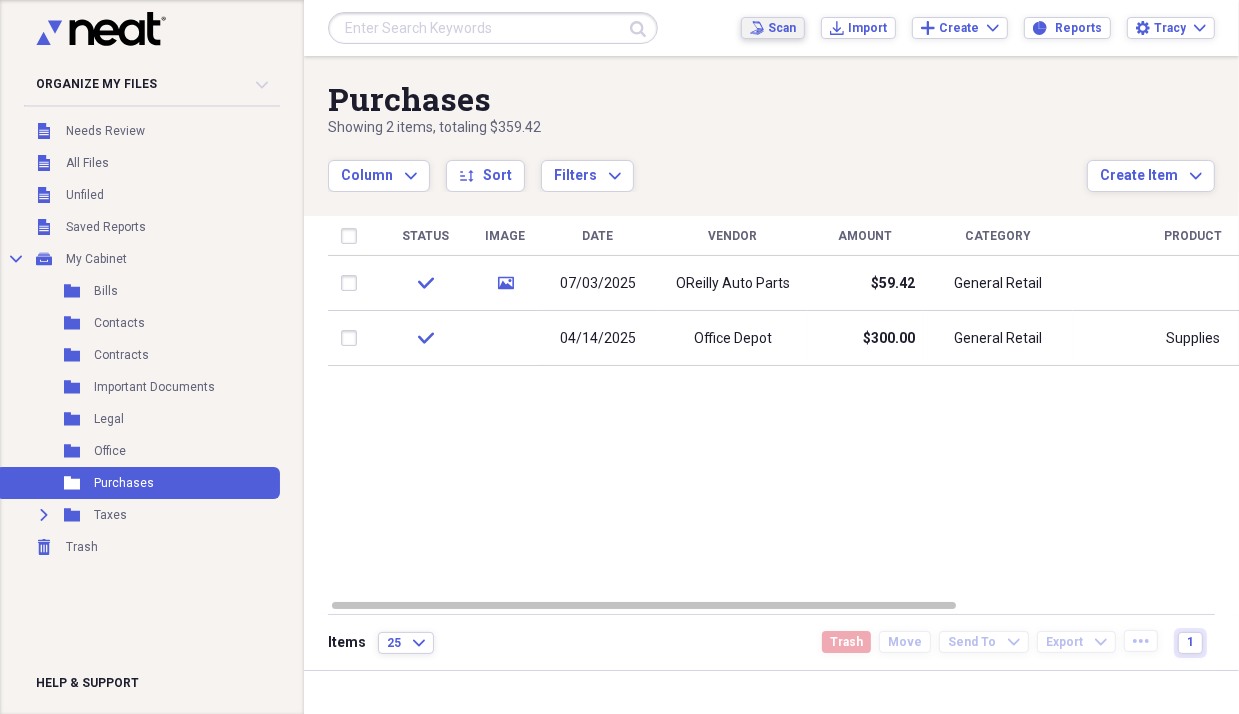 click on "Scan" 